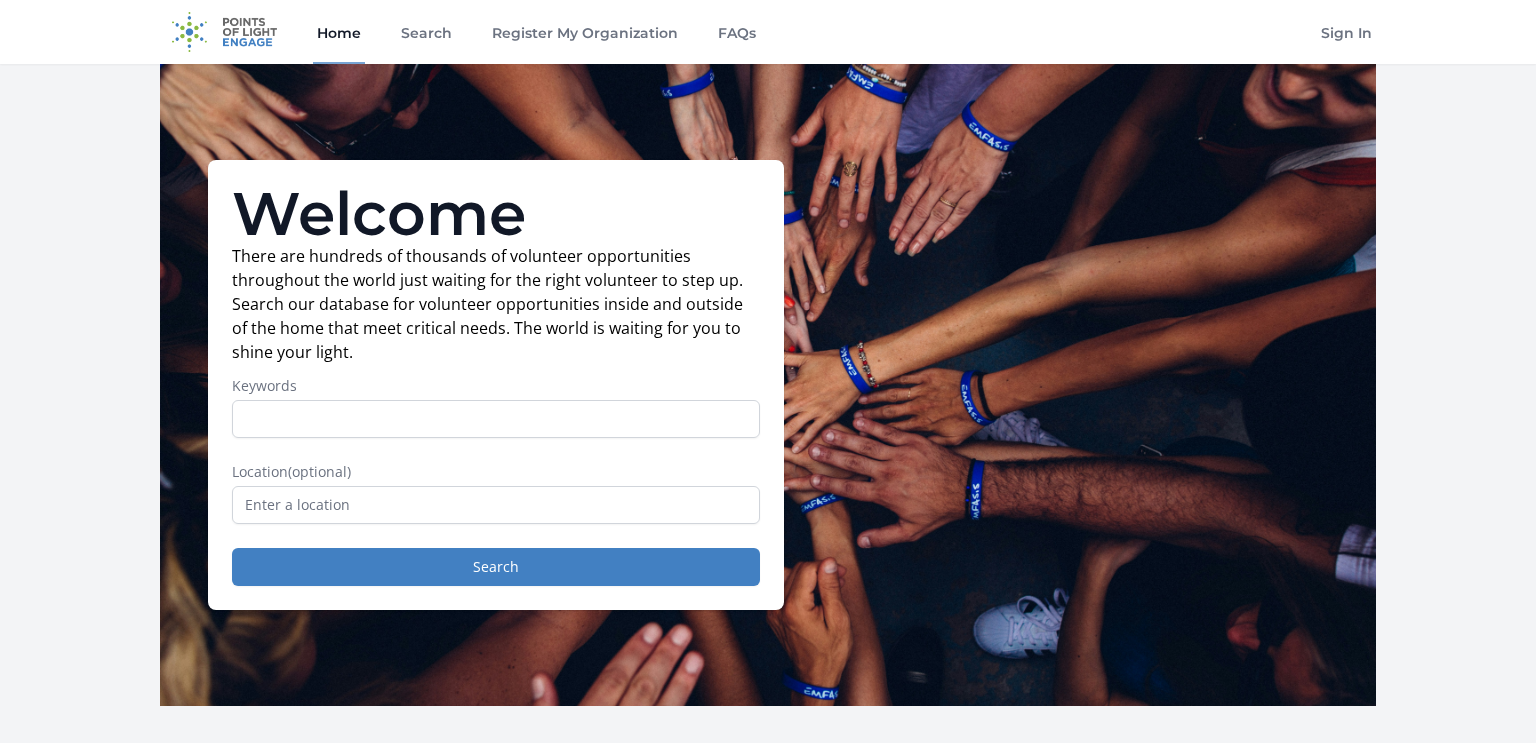 scroll, scrollTop: 0, scrollLeft: 0, axis: both 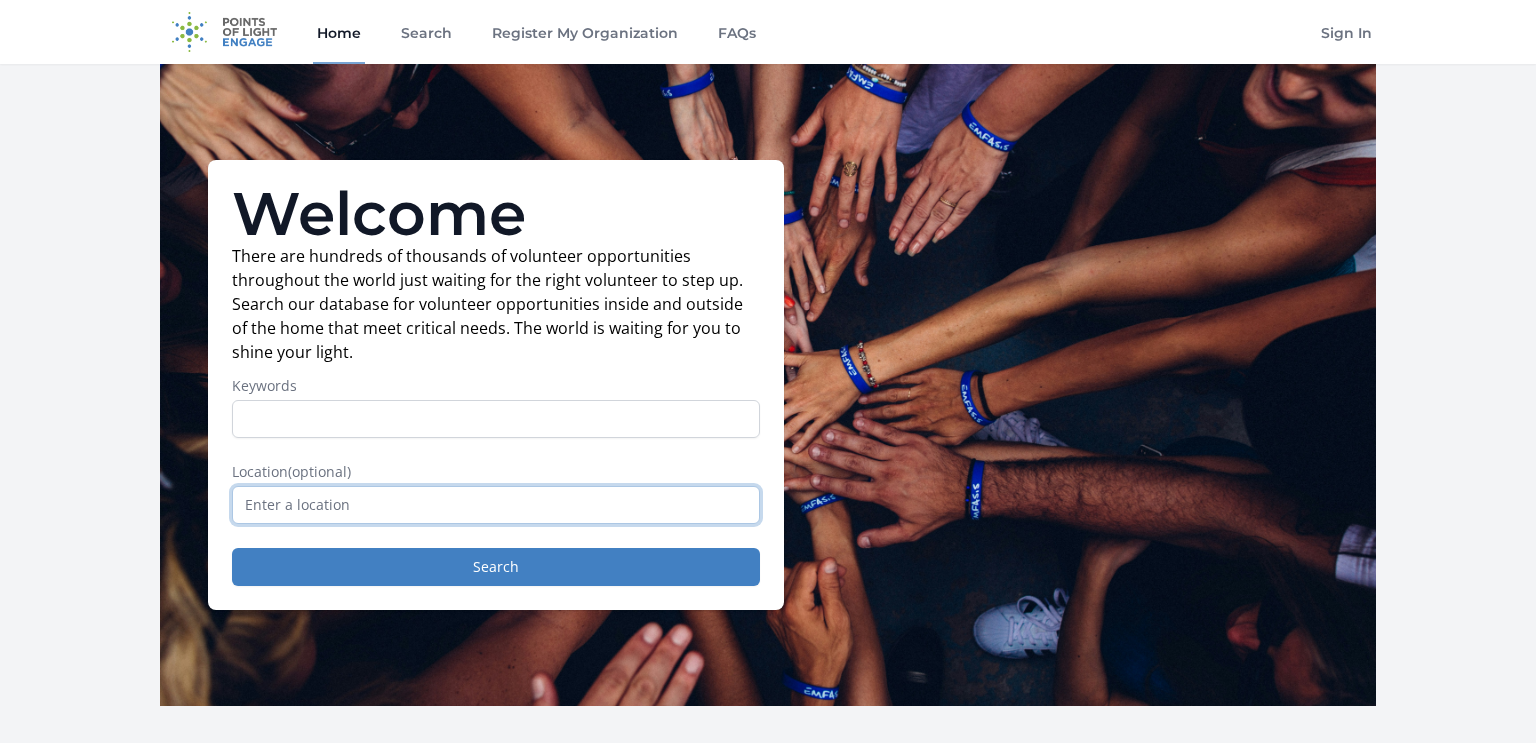 click at bounding box center [496, 505] 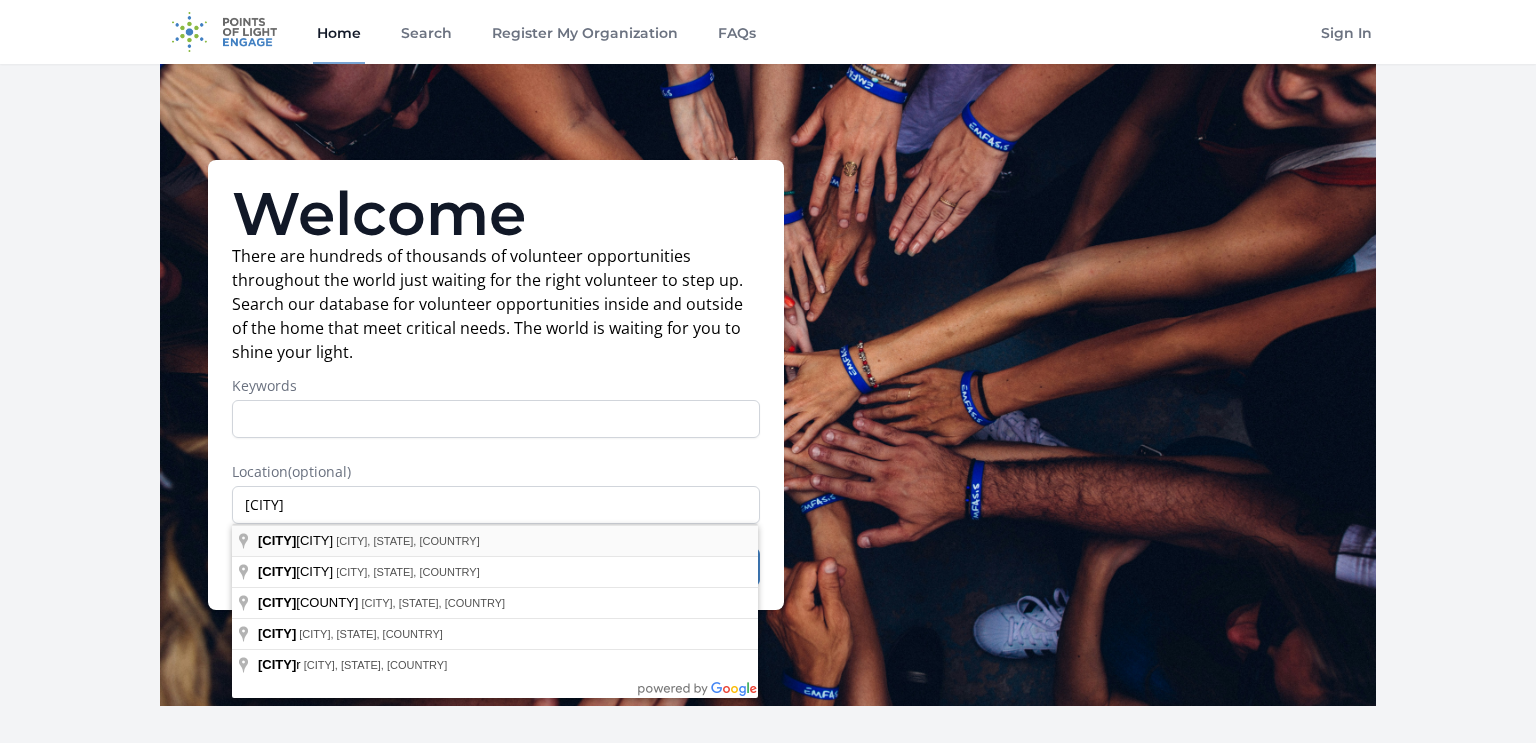 type on "[CITY], [STATE], [COUNTRY]" 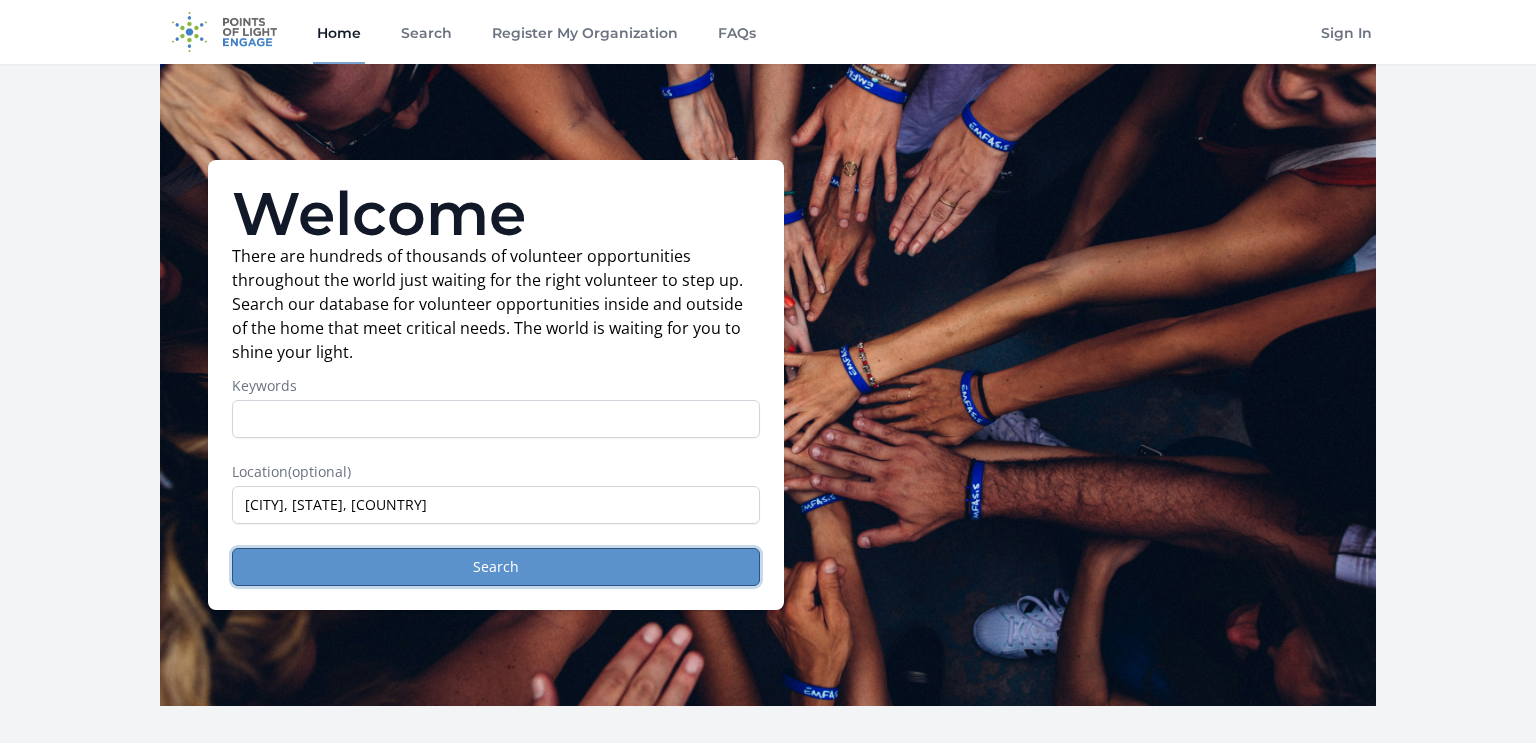 click on "Search" at bounding box center [496, 567] 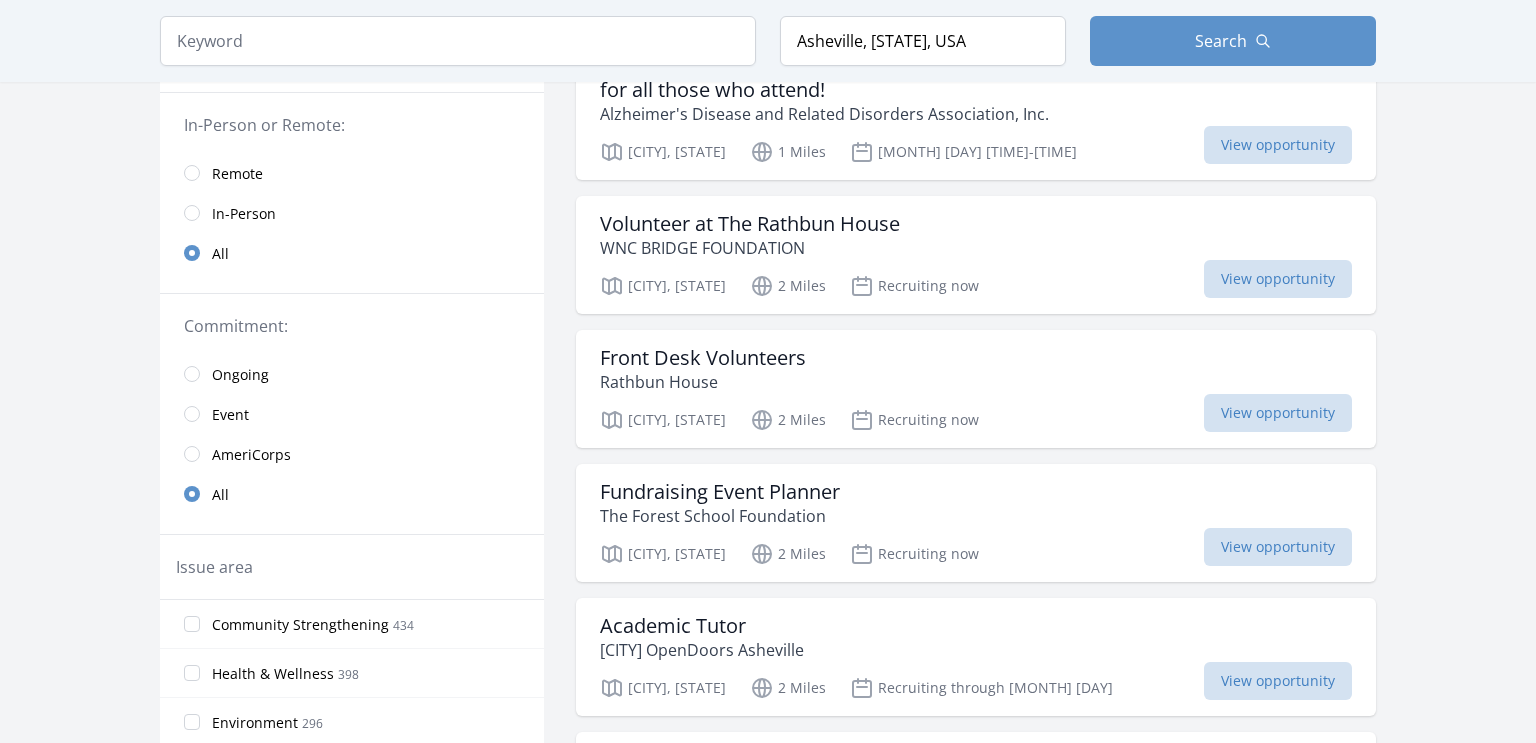scroll, scrollTop: 278, scrollLeft: 0, axis: vertical 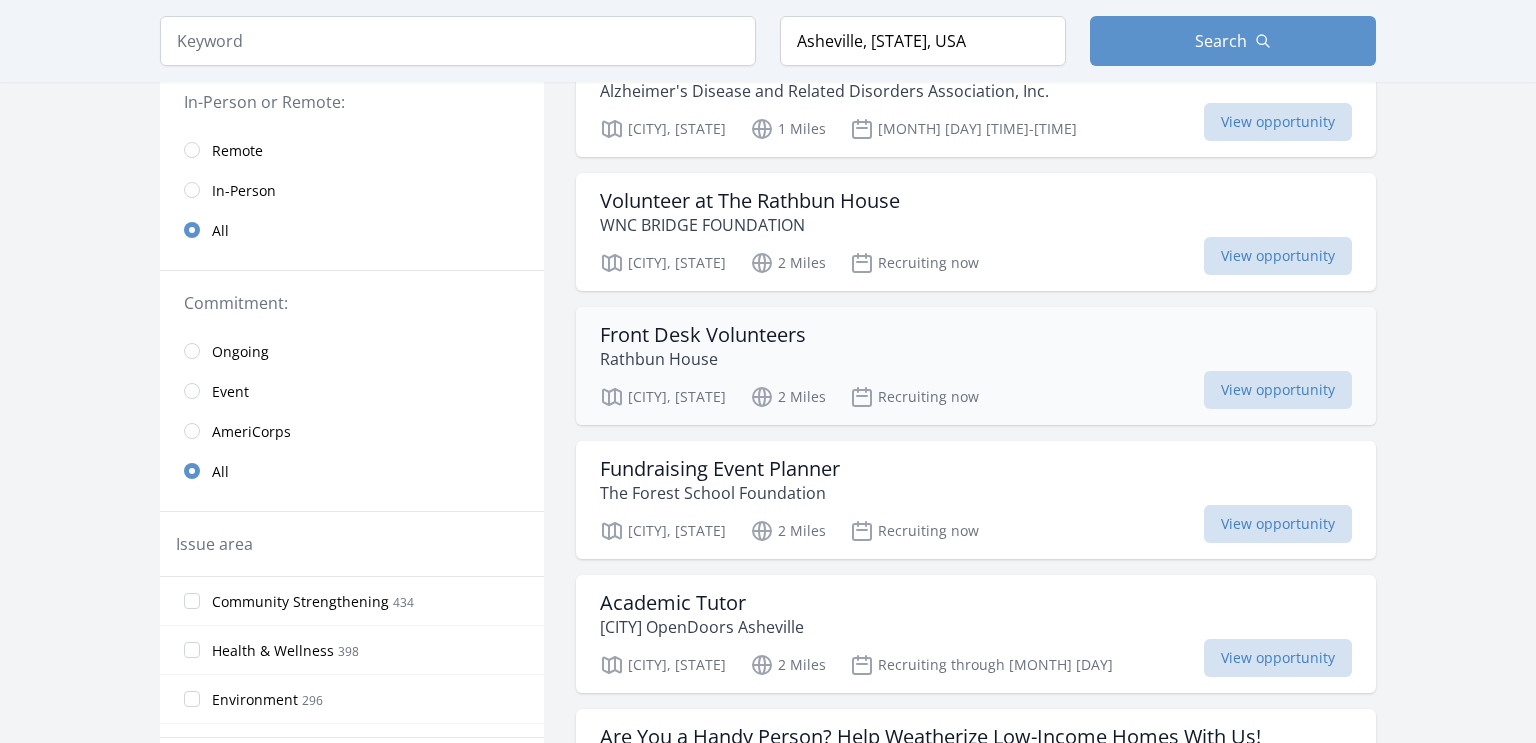 click on "Front Desk Volunteers" at bounding box center (703, 335) 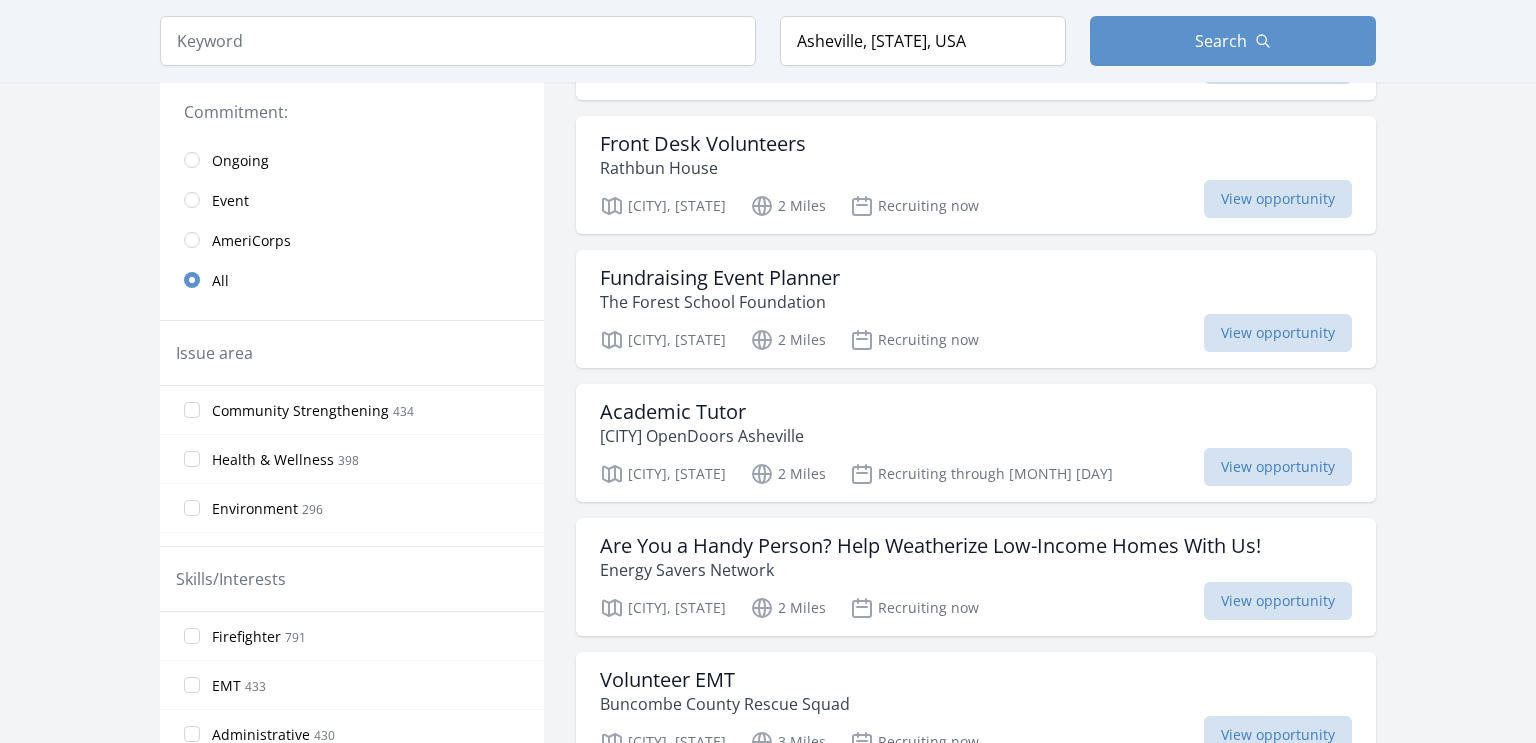 scroll, scrollTop: 468, scrollLeft: 0, axis: vertical 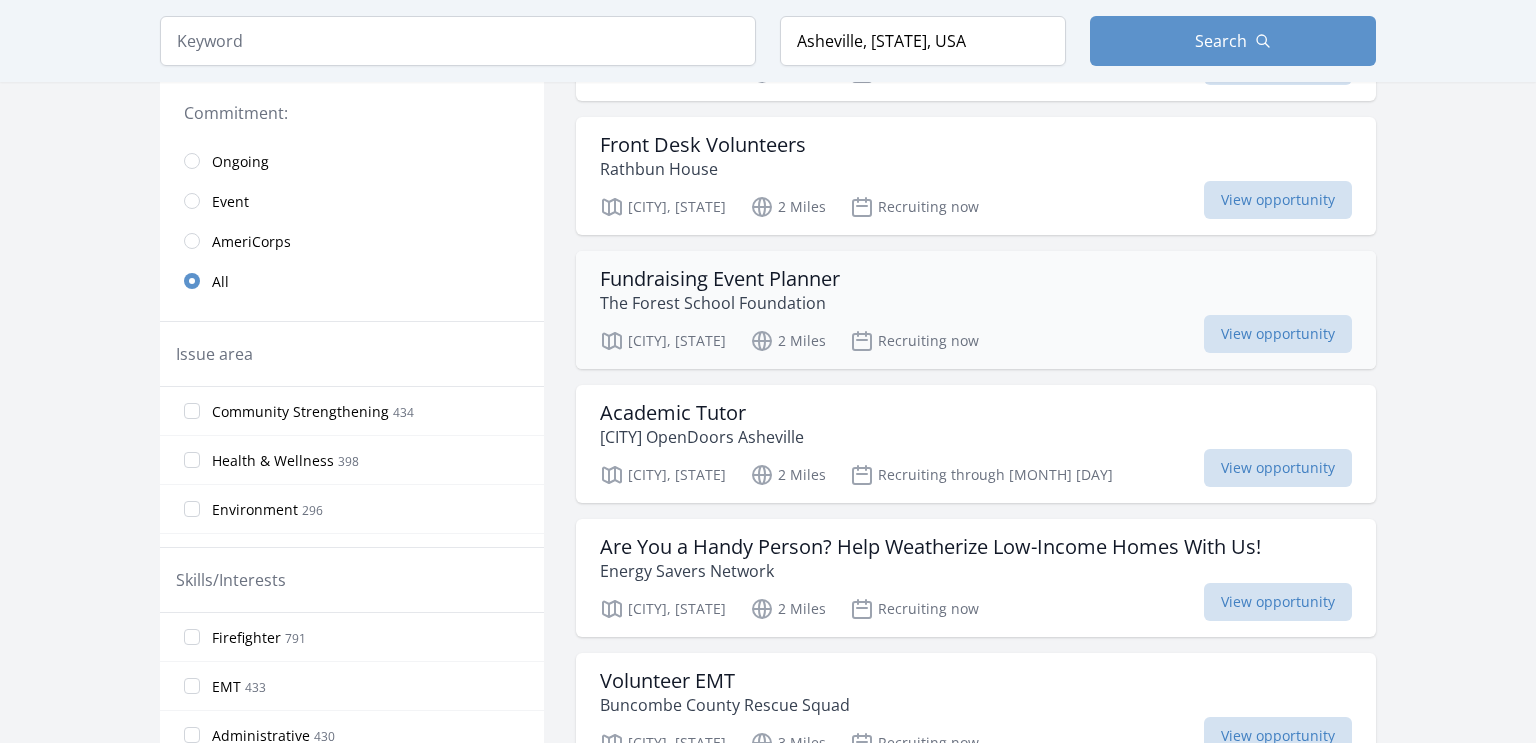 click on "Fundraising Event Planner" at bounding box center (720, 279) 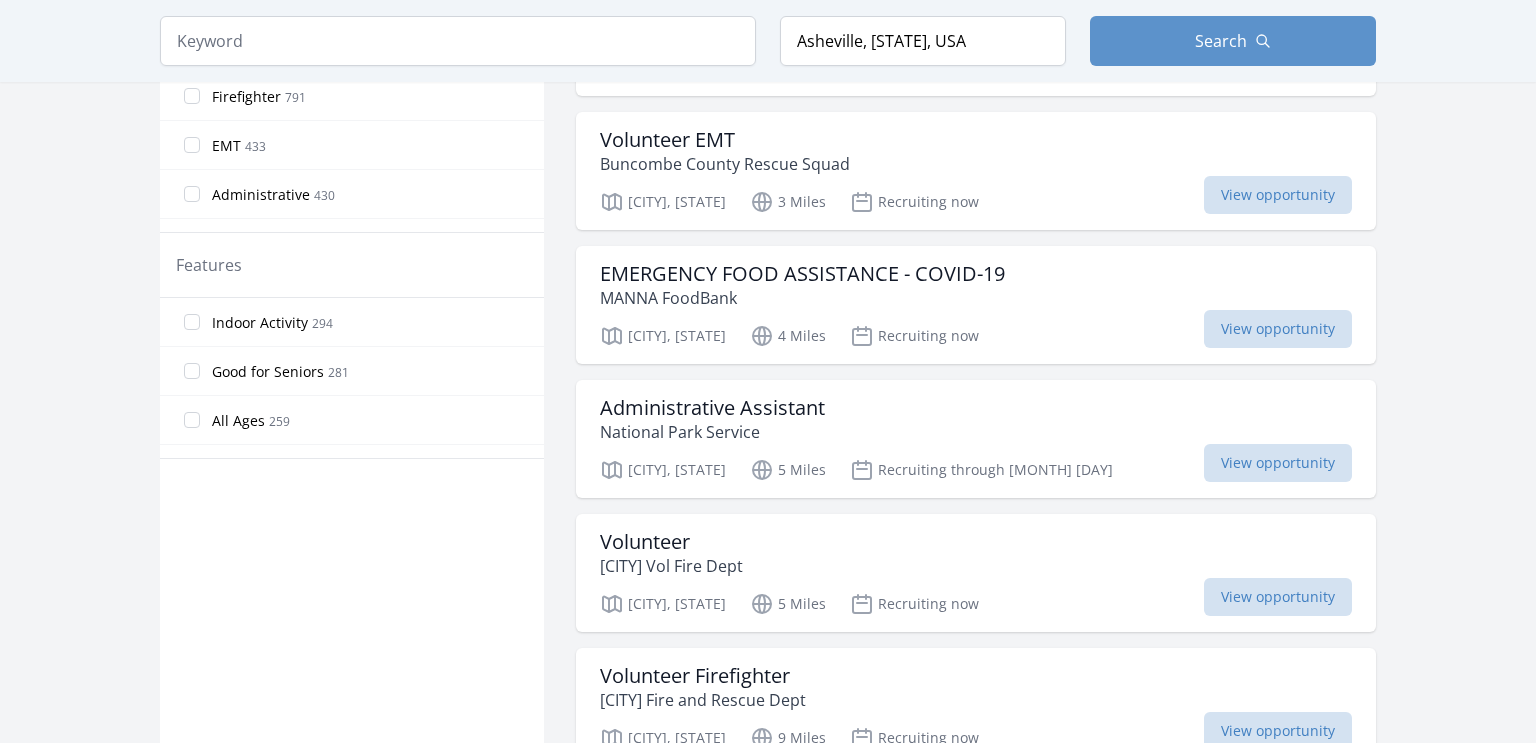 scroll, scrollTop: 1013, scrollLeft: 0, axis: vertical 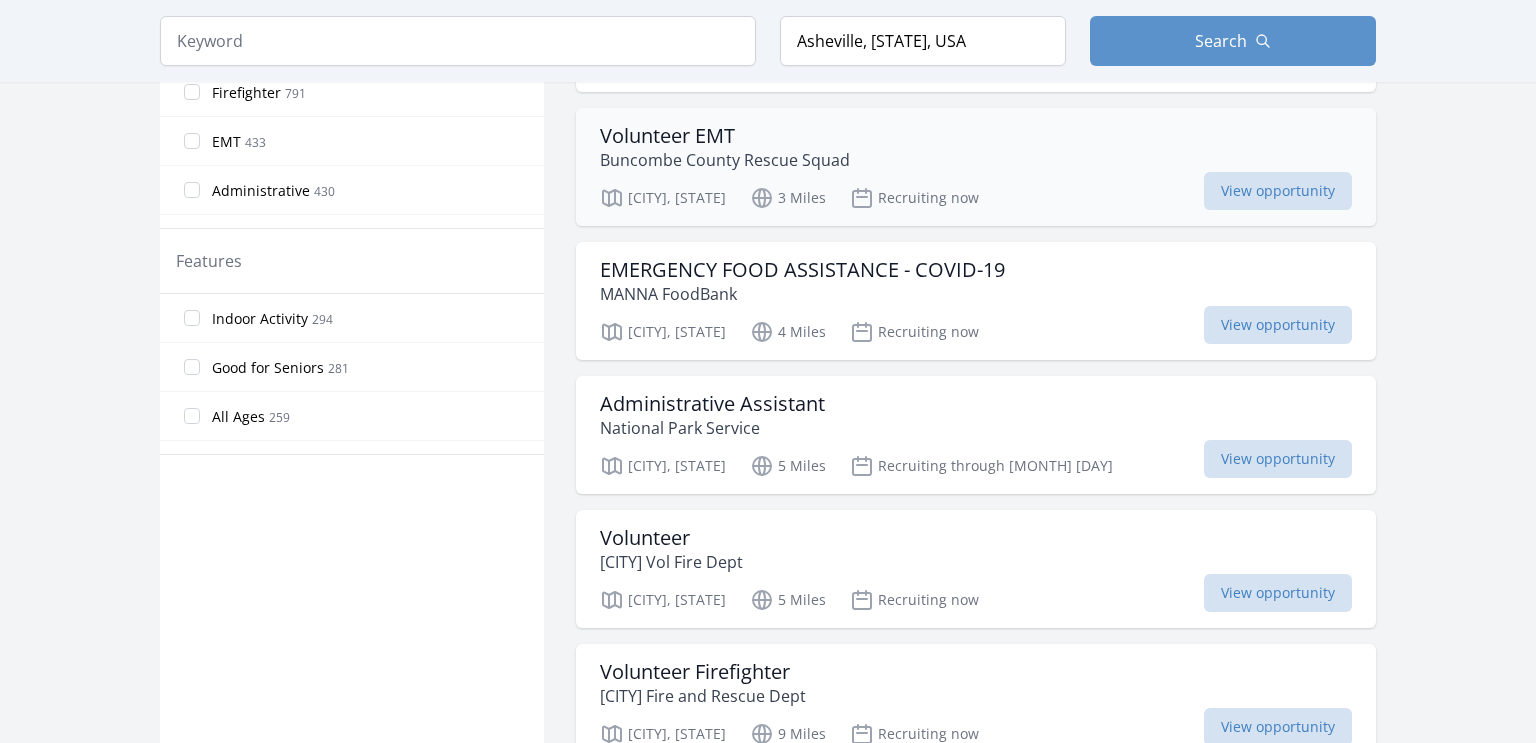 click on "Volunteer EMT" at bounding box center [725, 136] 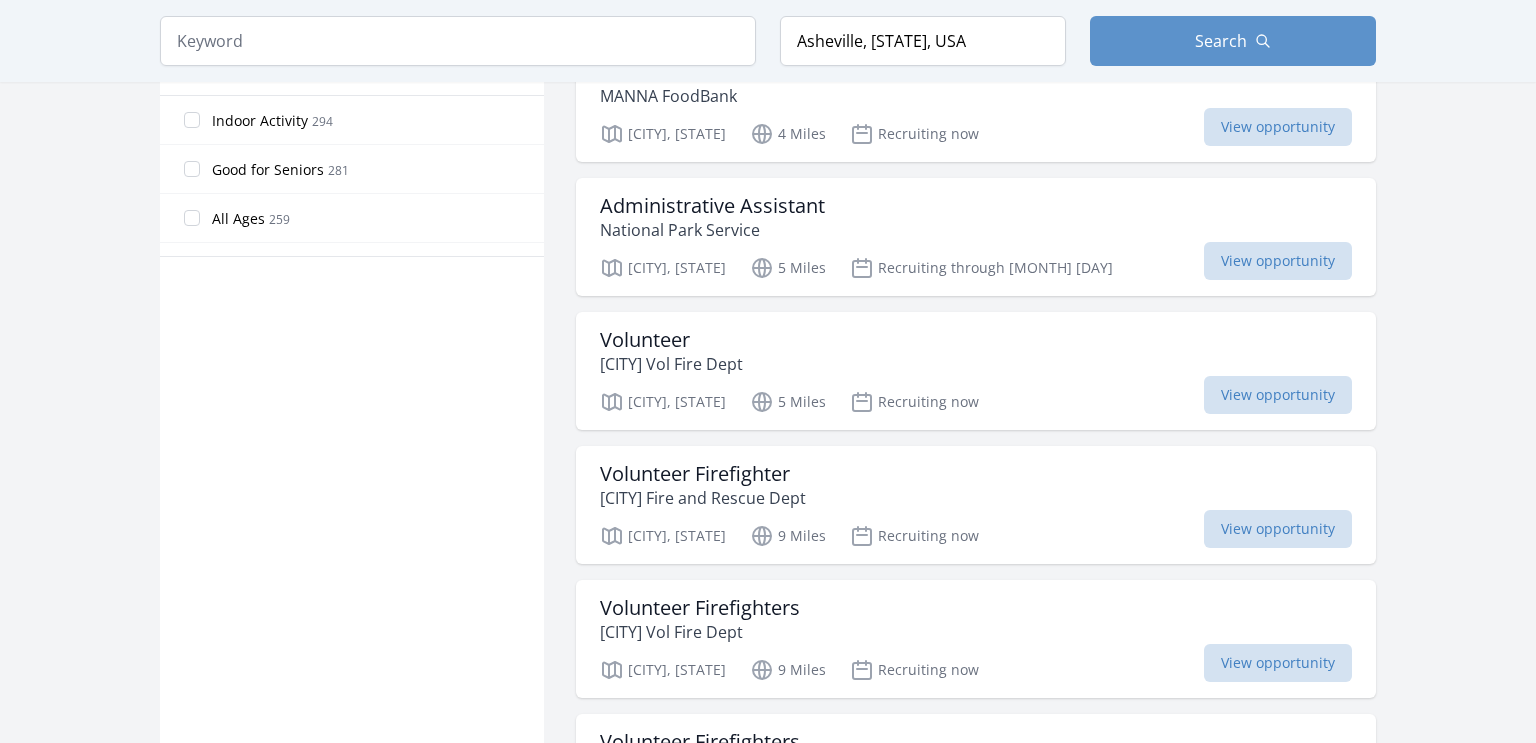 scroll, scrollTop: 1216, scrollLeft: 0, axis: vertical 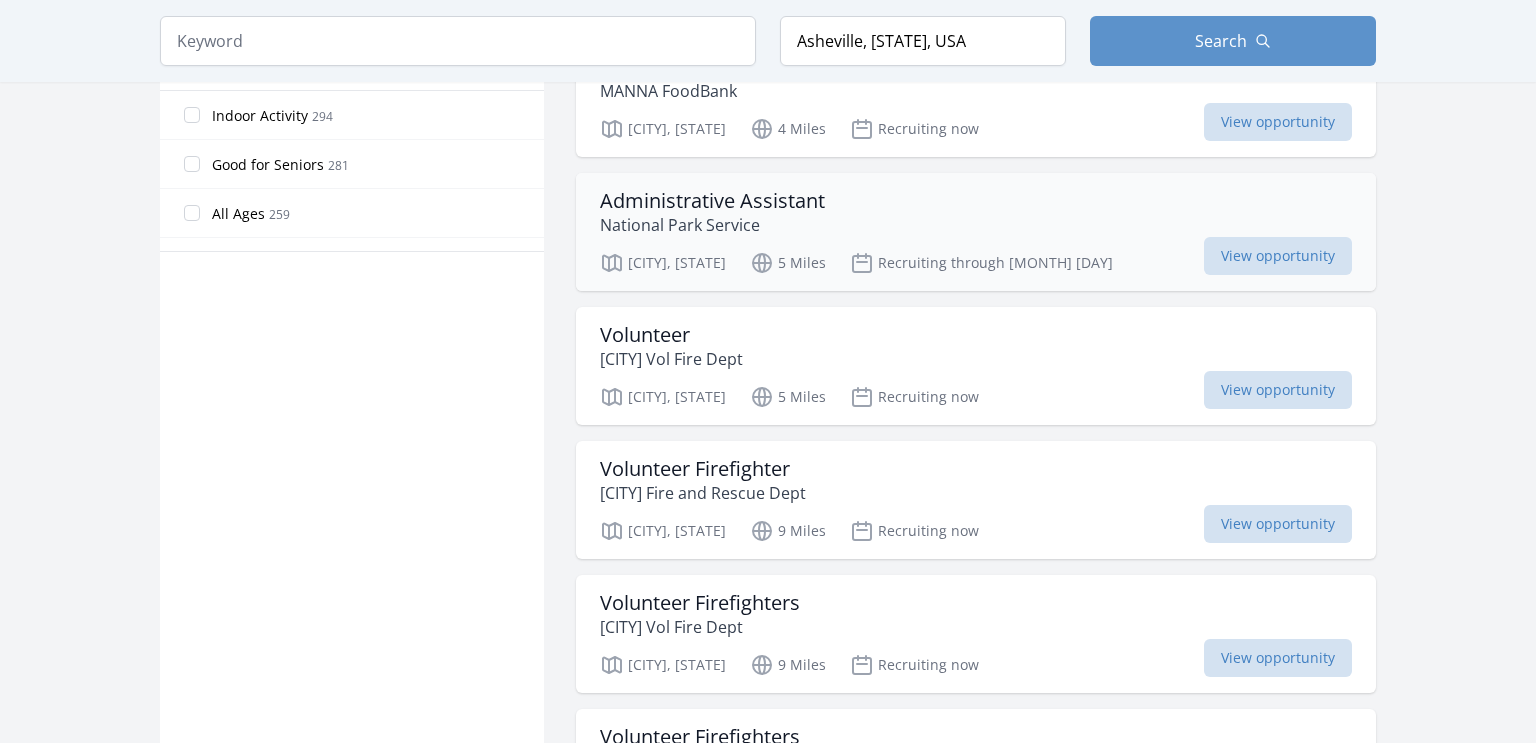 click on "Administrative Assistant" at bounding box center (712, 201) 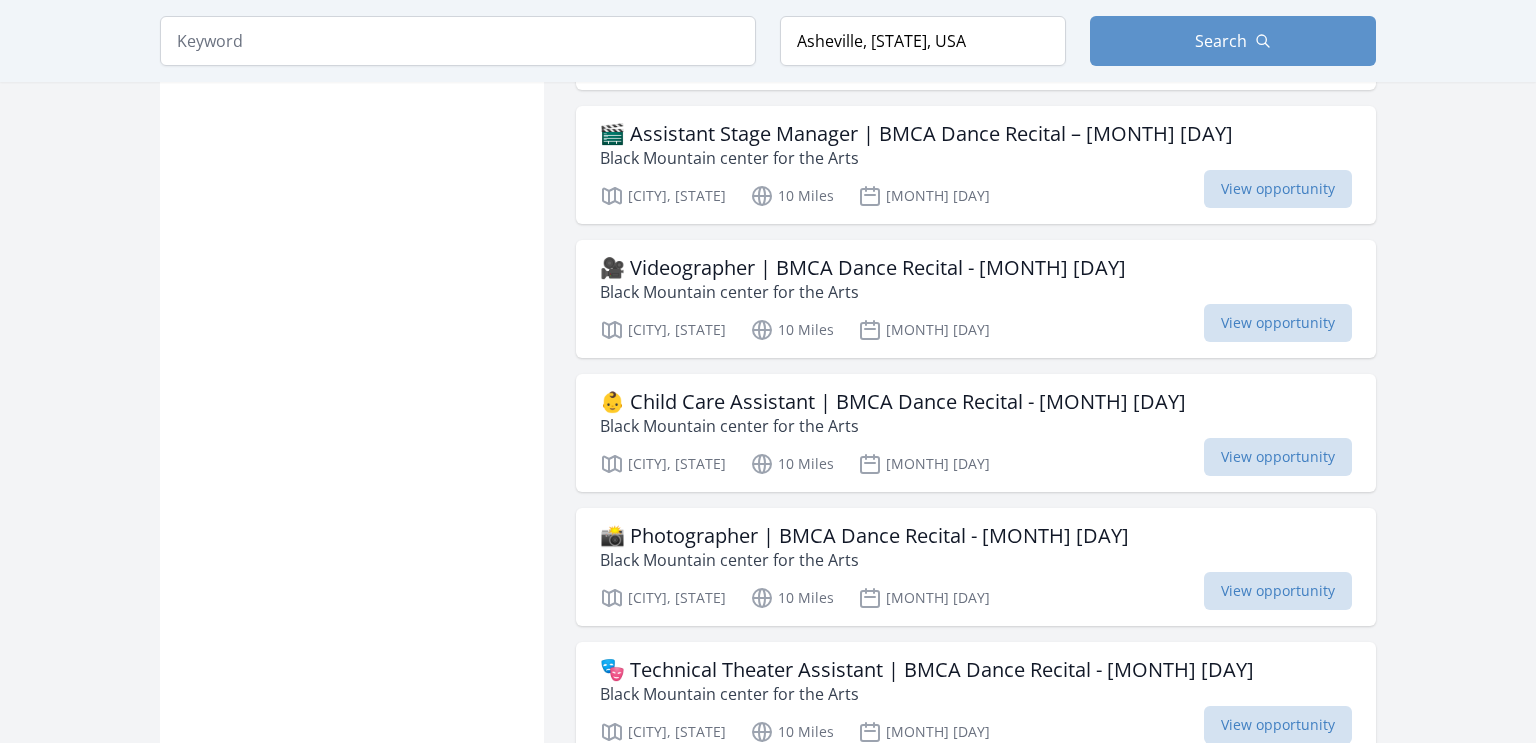scroll, scrollTop: 2088, scrollLeft: 0, axis: vertical 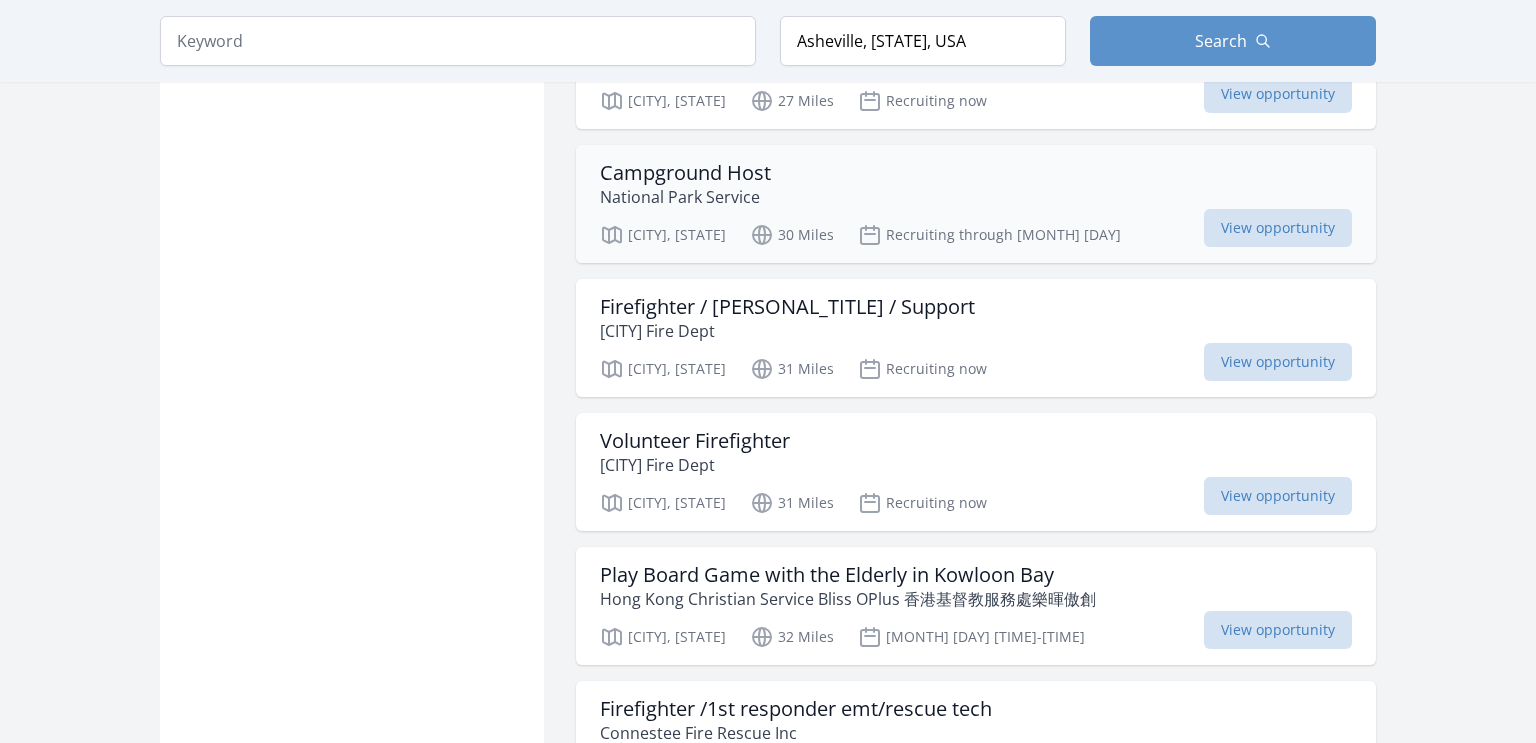 click on "Campground Host" at bounding box center (685, 173) 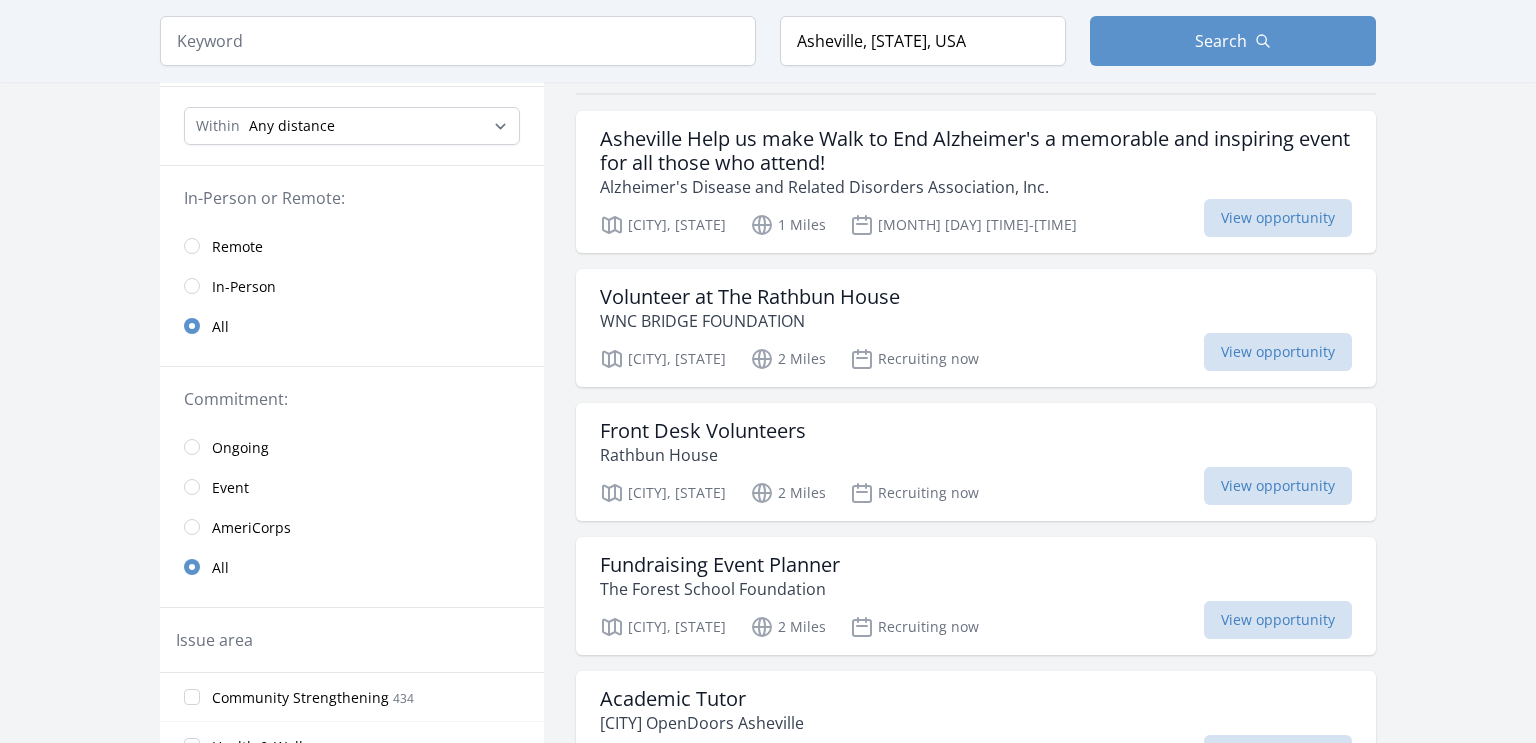 scroll, scrollTop: 188, scrollLeft: 0, axis: vertical 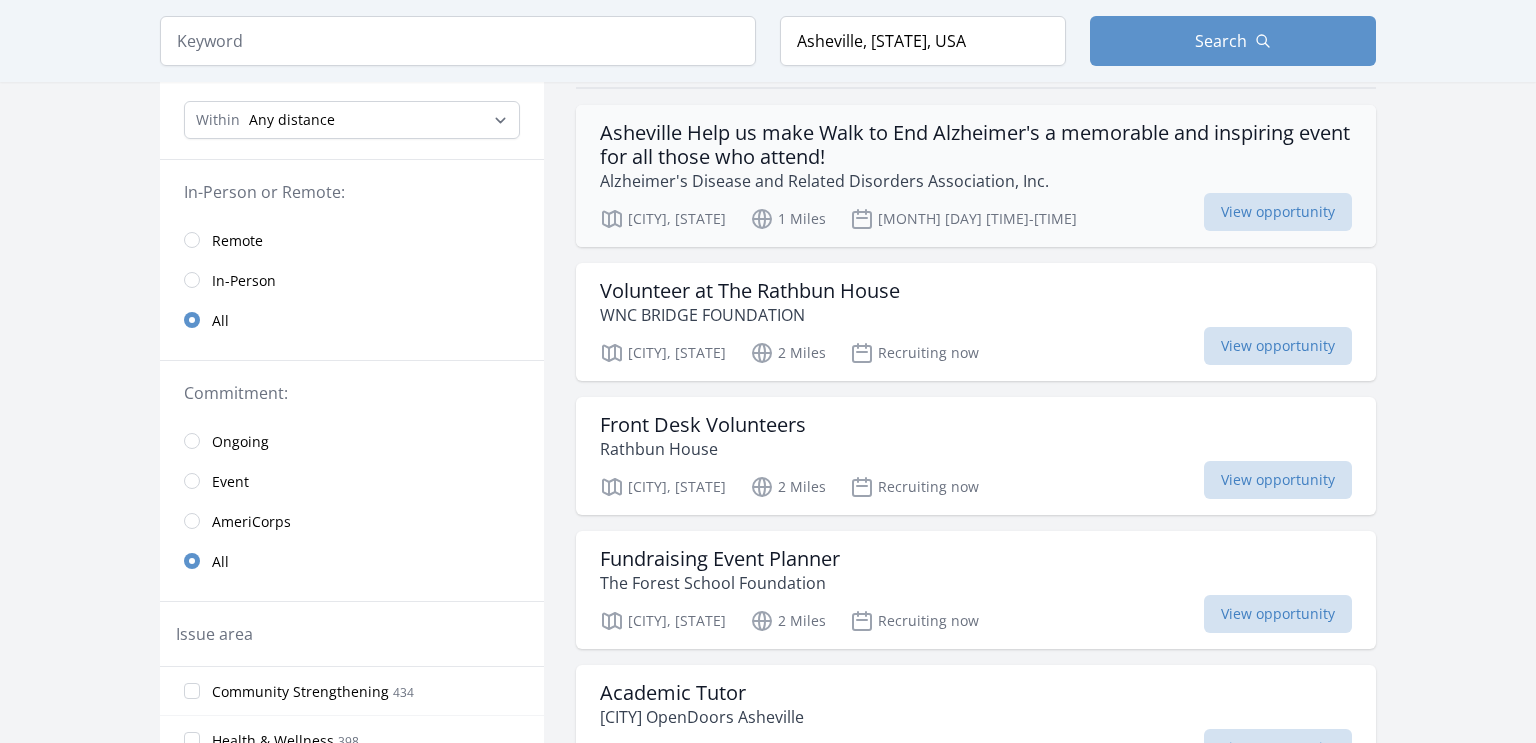 click on "Asheville Help us make Walk to End Alzheimer's a memorable and inspiring event for all those who attend!" at bounding box center [976, 145] 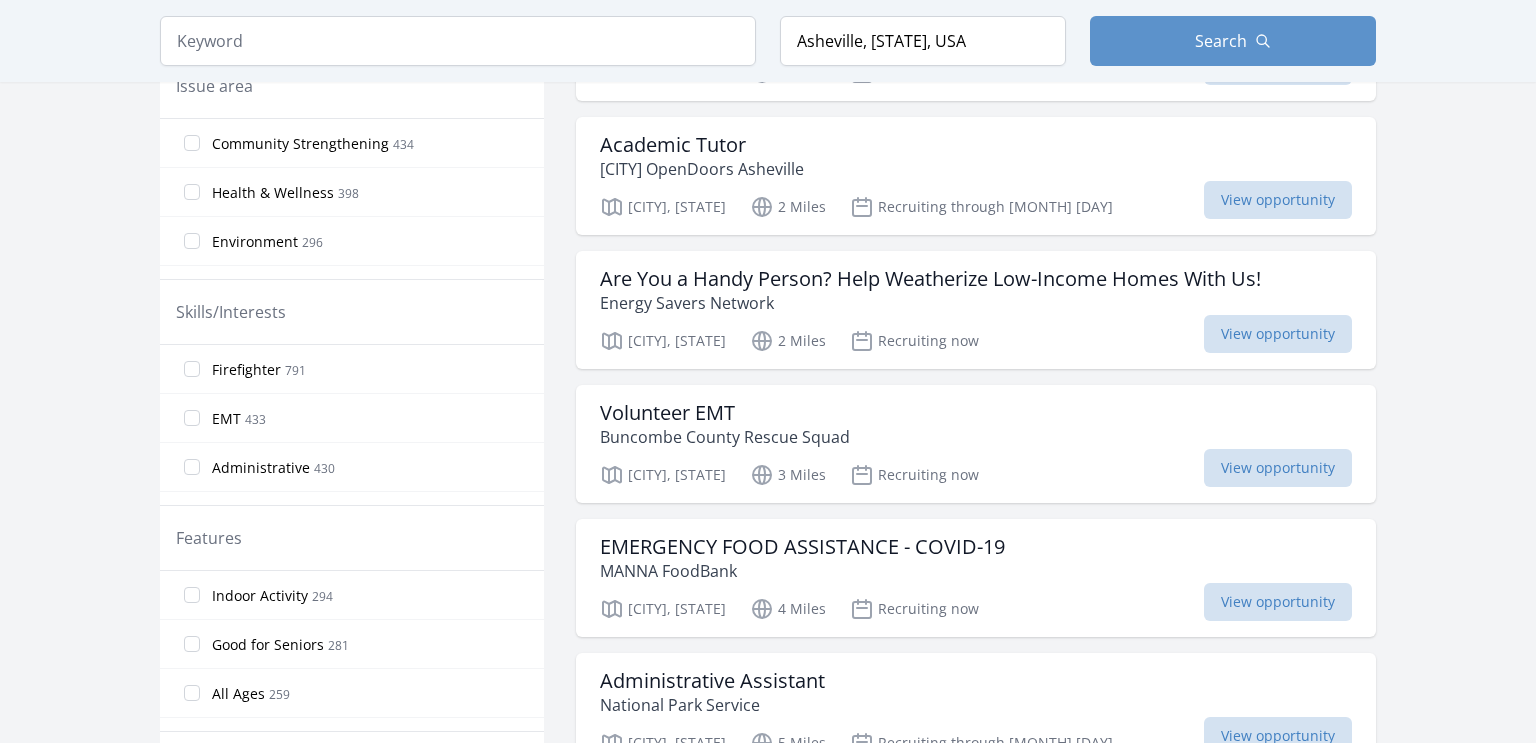 scroll, scrollTop: 732, scrollLeft: 0, axis: vertical 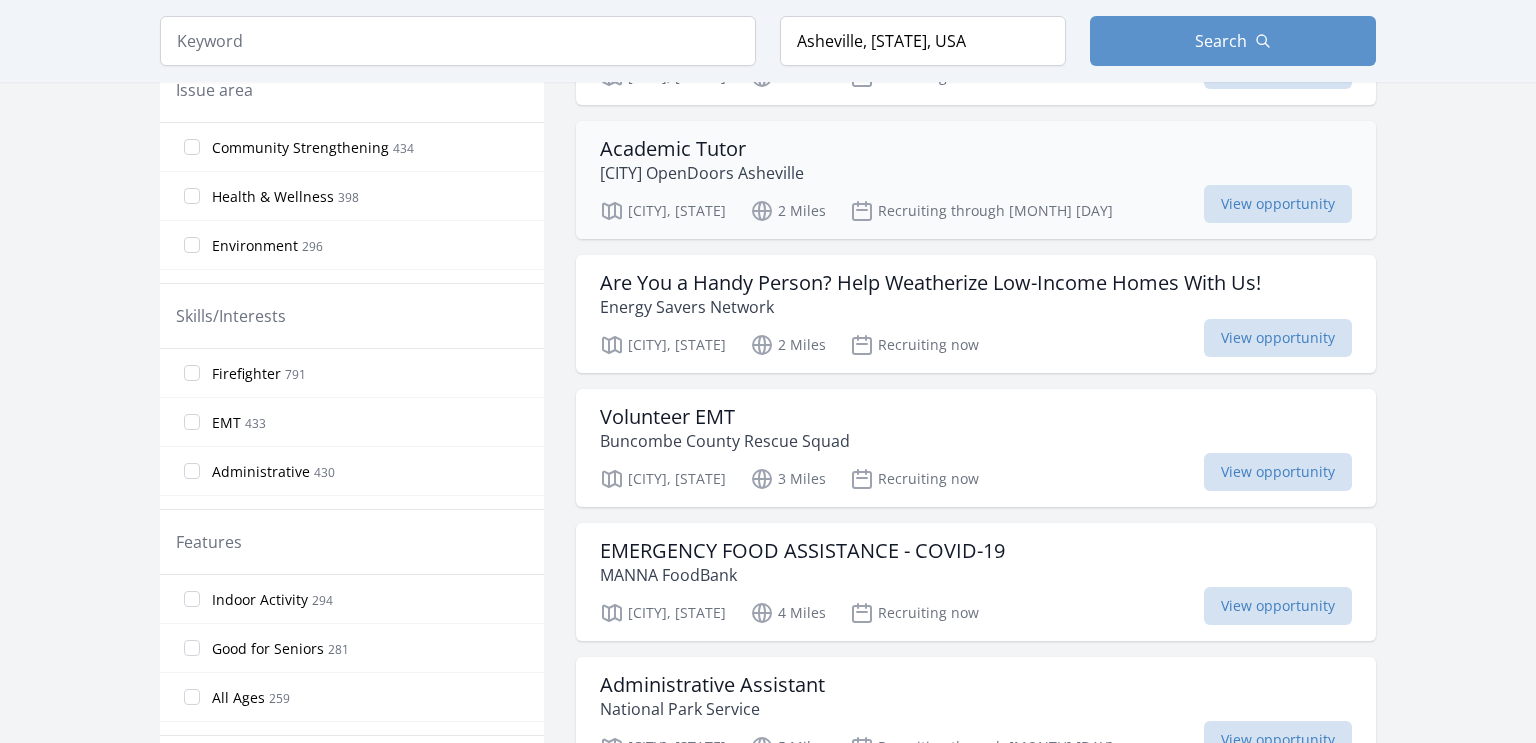 click on "Academic Tutor" at bounding box center [702, 149] 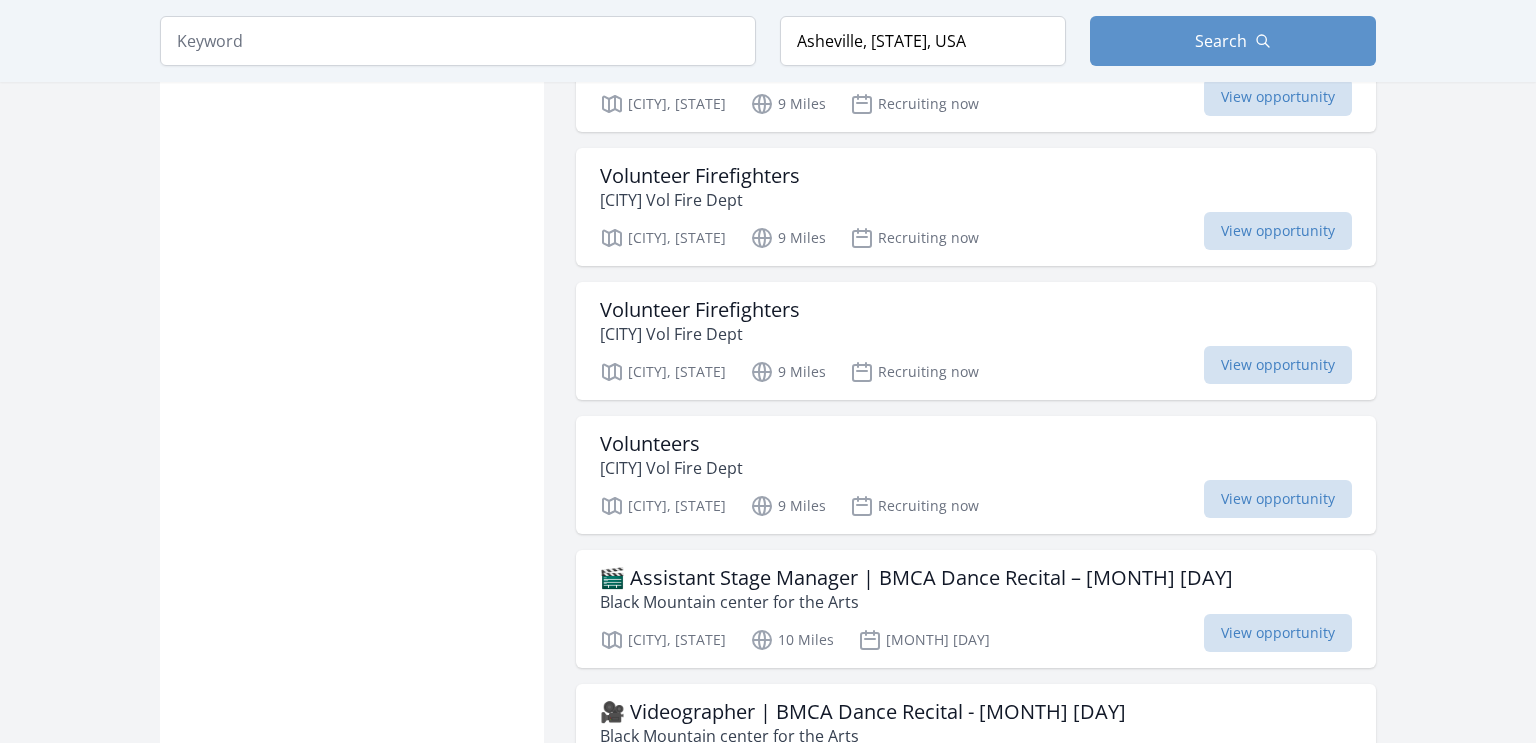 scroll, scrollTop: 1644, scrollLeft: 0, axis: vertical 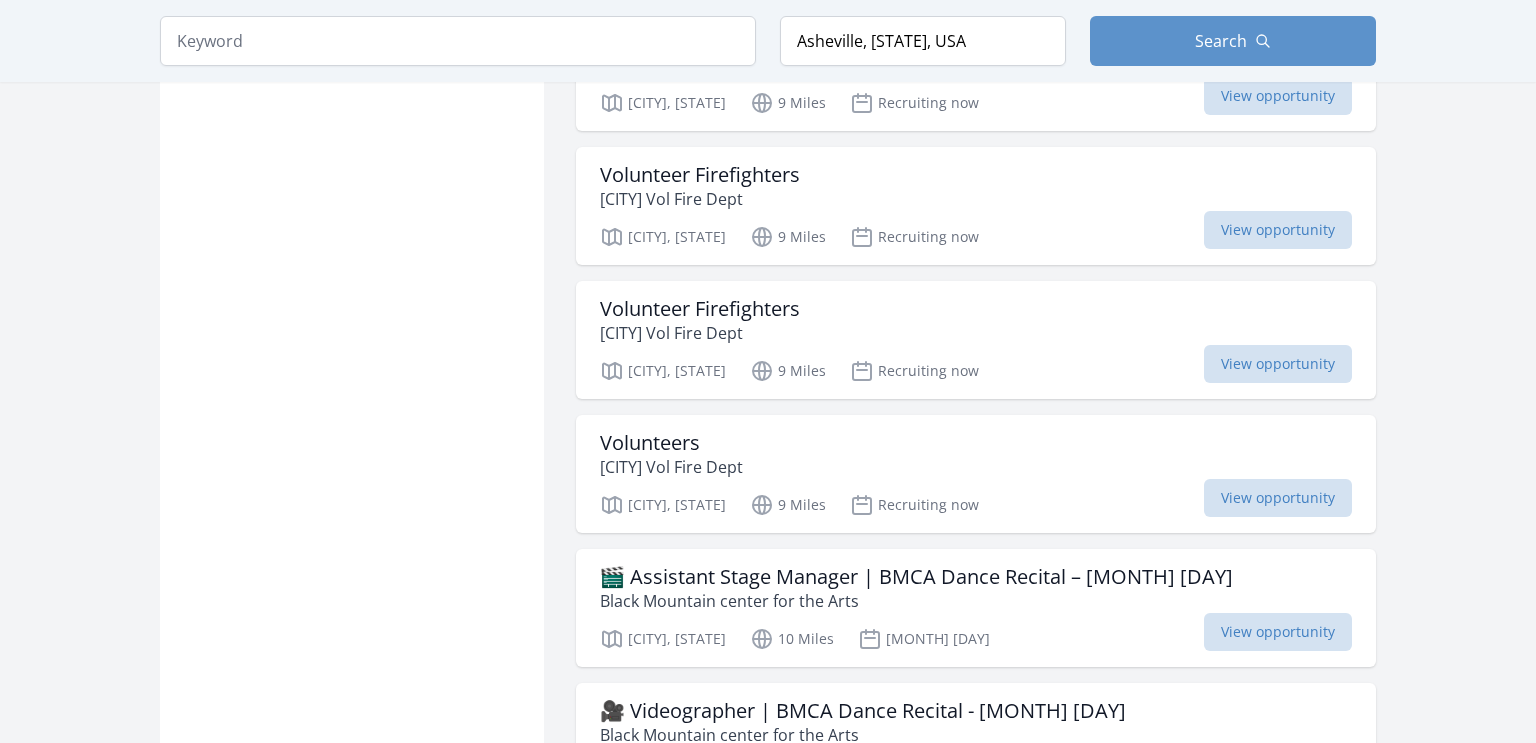 click on "Active filters
Clear filters
Within Any distance , 5 Miles , 20 Miles , 50 Miles , 100 Miles
In-Person or Remote:   Remote   In-Person   All
Commitment:   Ongoing   Event   AmeriCorps   All
Issue area   Community Strengthening   434   Health & Wellness   398   Environment   296   Seniors   257   Disaster Response & Recovery   152   Veterans & Military Families   150   Disabilities   127   Hunger   126   Education   121   Children & Youth   111   Public Safety   103   Arts & Culture   79   Animals   64   Technology   59     56" at bounding box center (768, 3983) 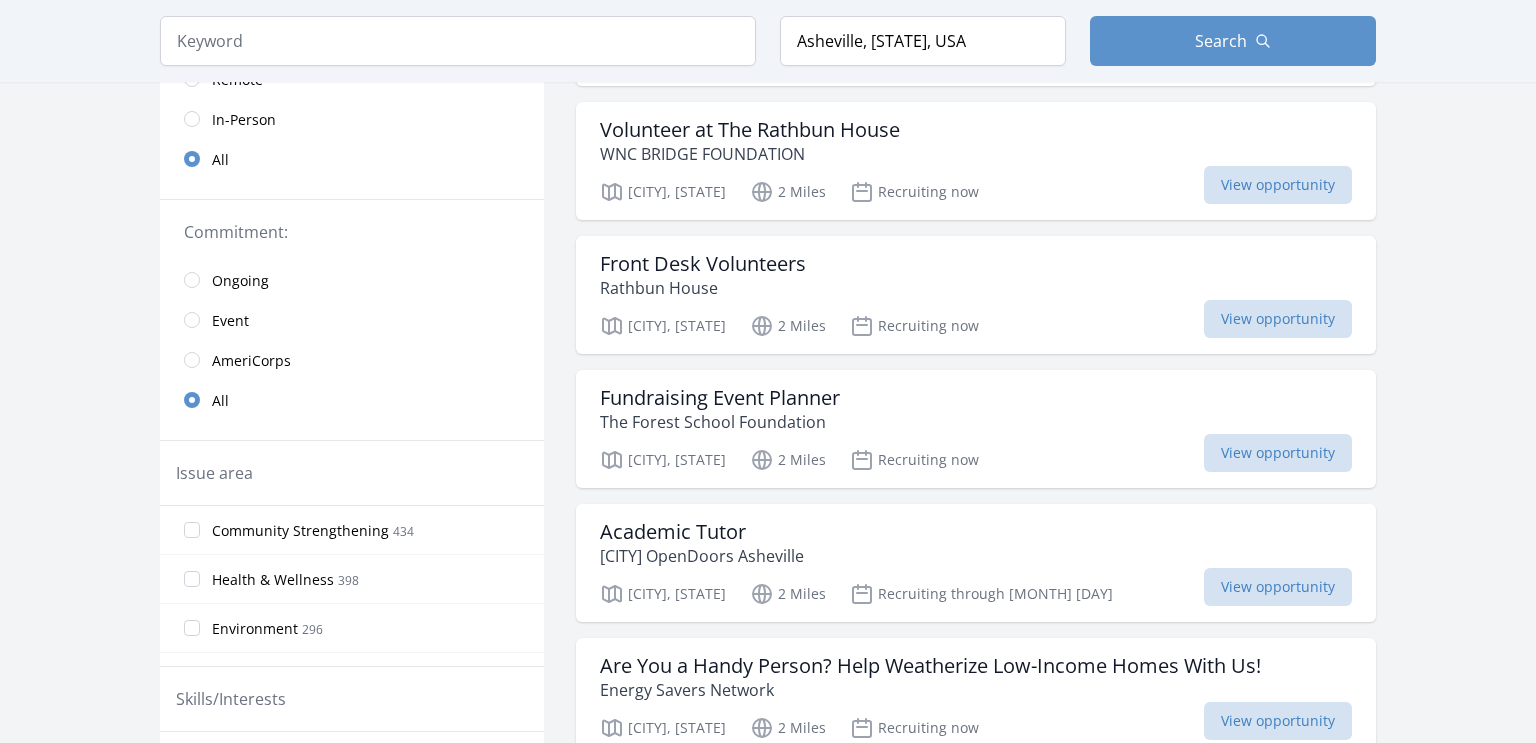 scroll, scrollTop: 0, scrollLeft: 0, axis: both 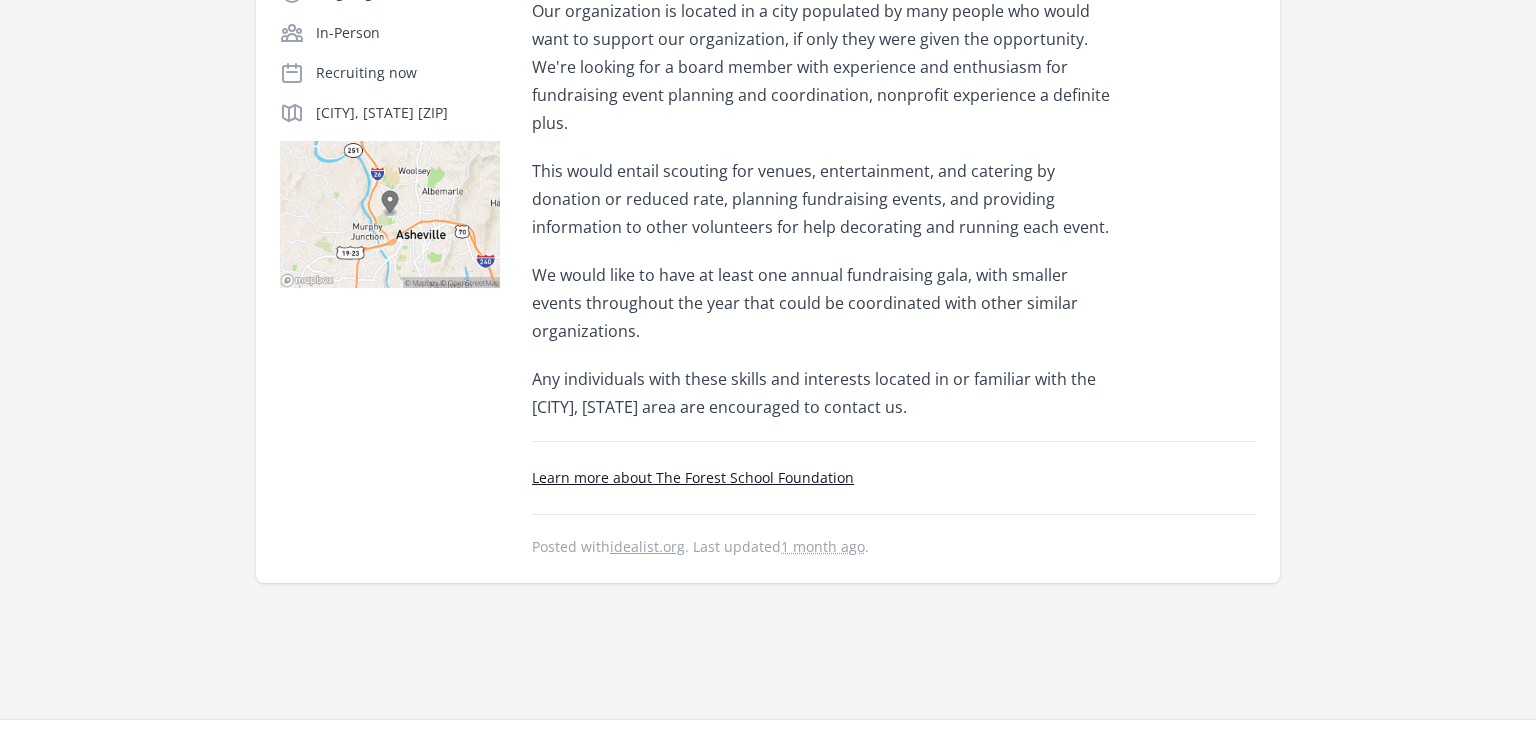 click on "About this Opportunity
Our organization is located in a city populated by many people who would want to support our organization, if only they were given the opportunity. We're looking for a board member with experience and enthusiasm for fundraising event planning and coordination, nonprofit experience a definite plus.  This would entail scouting for venues, entertainment, and catering by donation or reduced rate, planning fundraising events, and providing information to other volunteers for help decorating and running each event.  We would like to have at least one annual fundraising gala, with smaller events throughout the year that could be coordinated with other similar organizations. Any individuals with these skills and interests located in or familiar with the Asheville, NC area are encouraged to contact us." at bounding box center [894, 250] 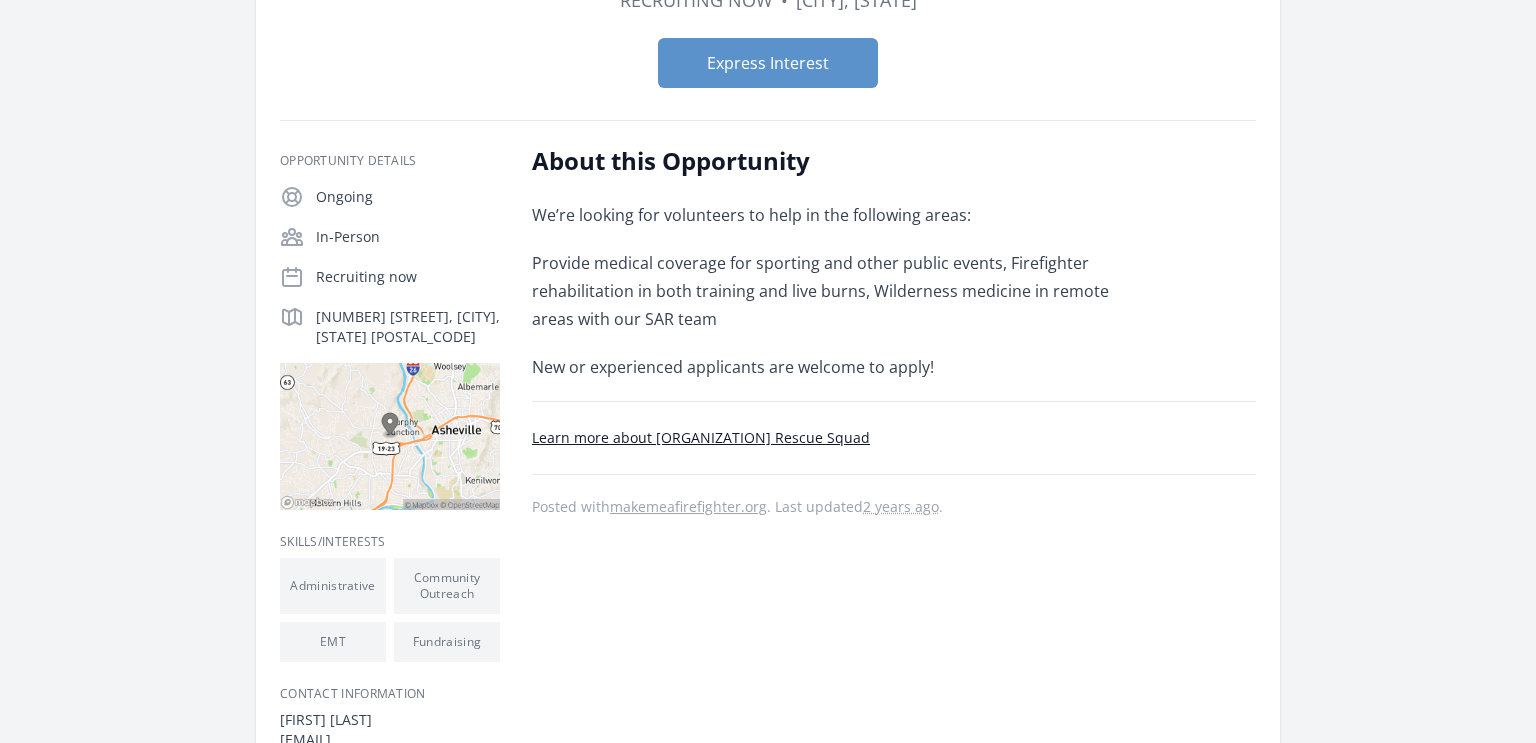 scroll, scrollTop: 224, scrollLeft: 0, axis: vertical 